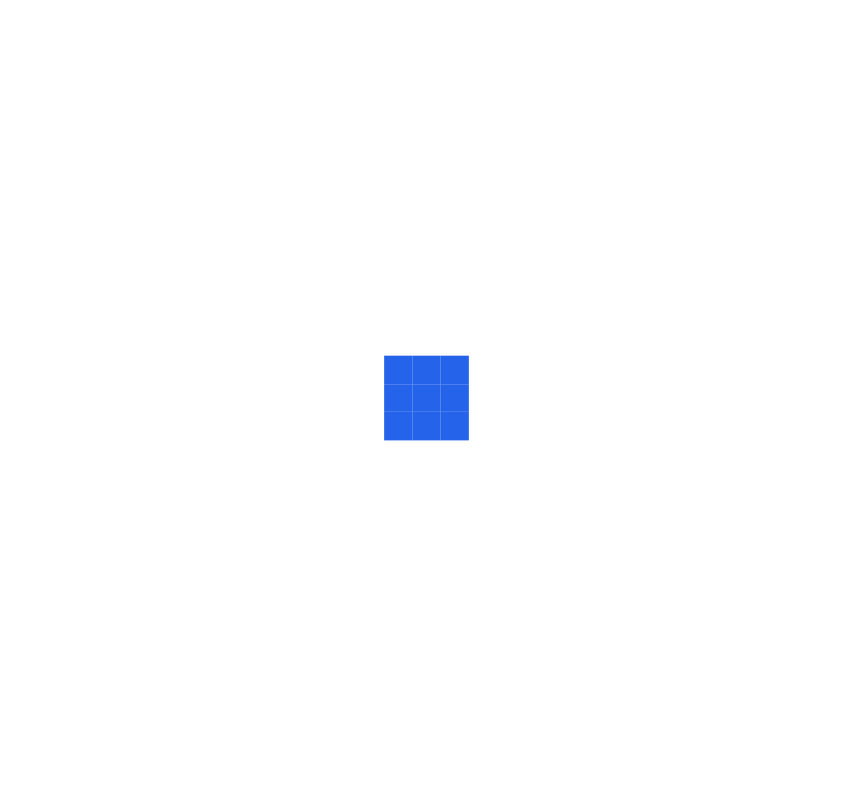 scroll, scrollTop: 0, scrollLeft: 0, axis: both 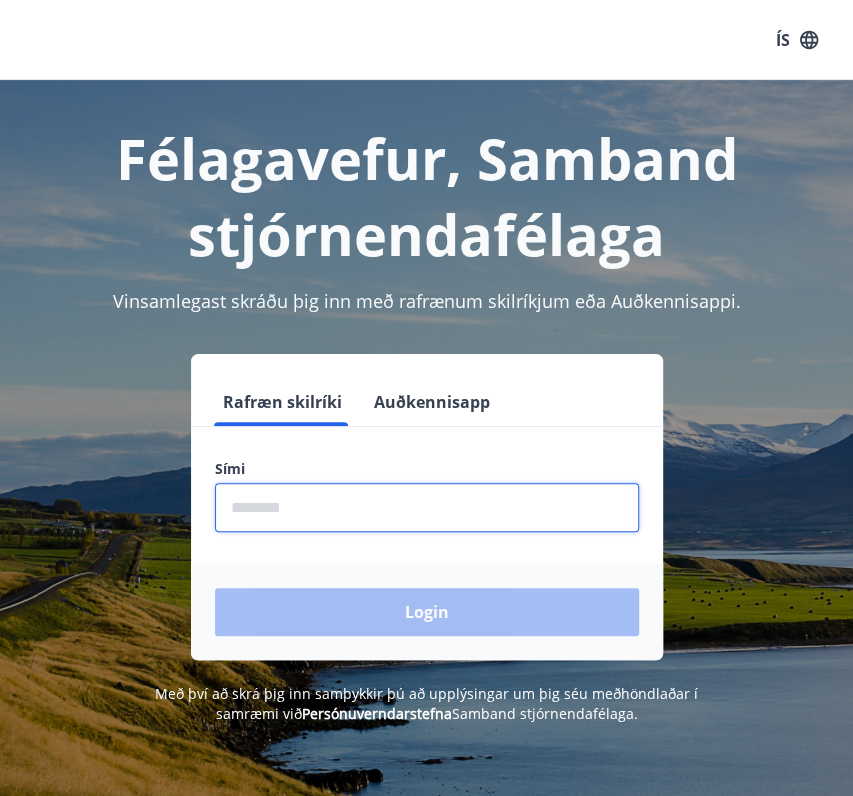 click at bounding box center (427, 507) 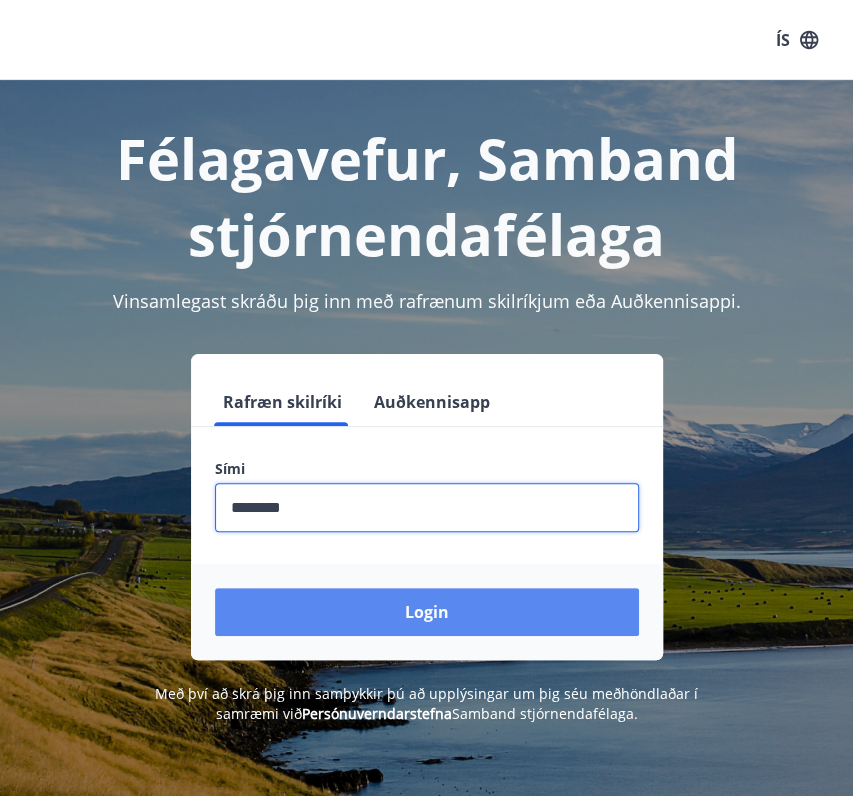 type on "********" 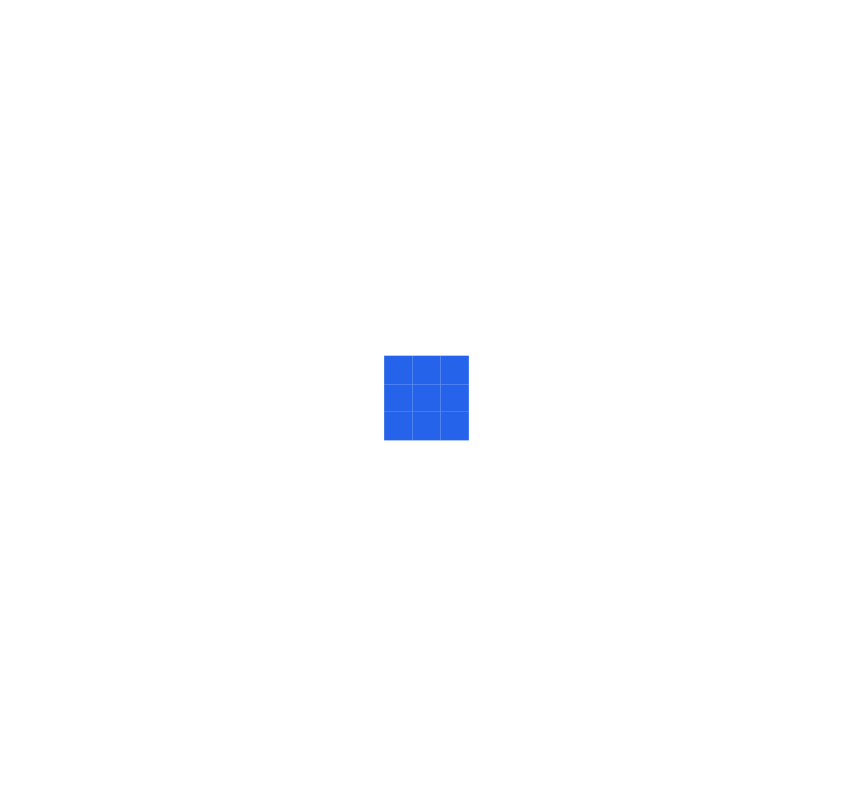 scroll, scrollTop: 0, scrollLeft: 0, axis: both 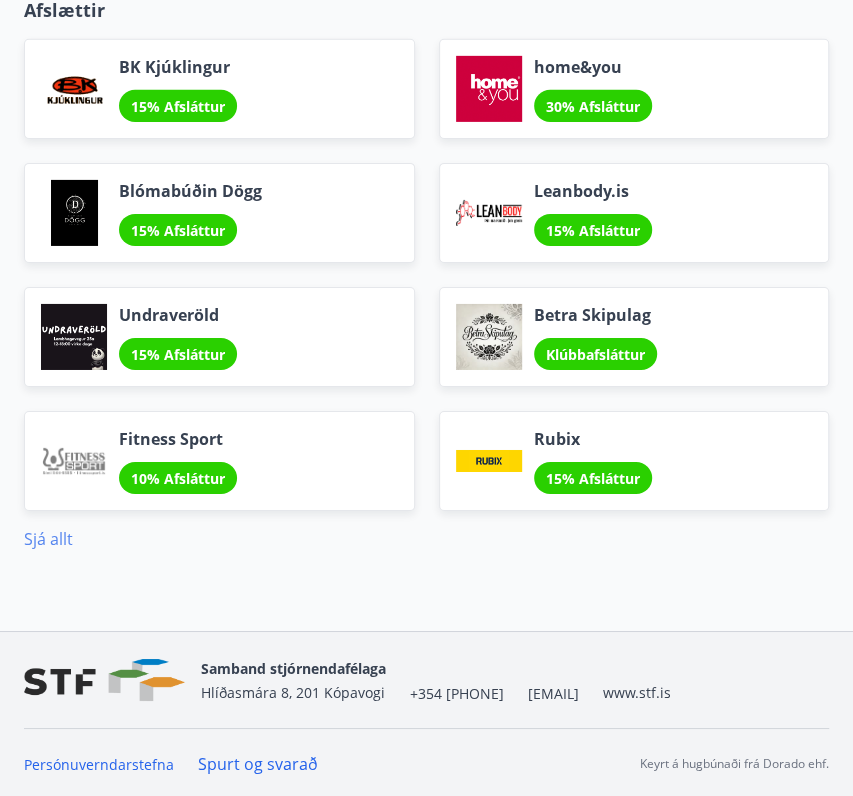 click on "Sjá allt" at bounding box center [48, 539] 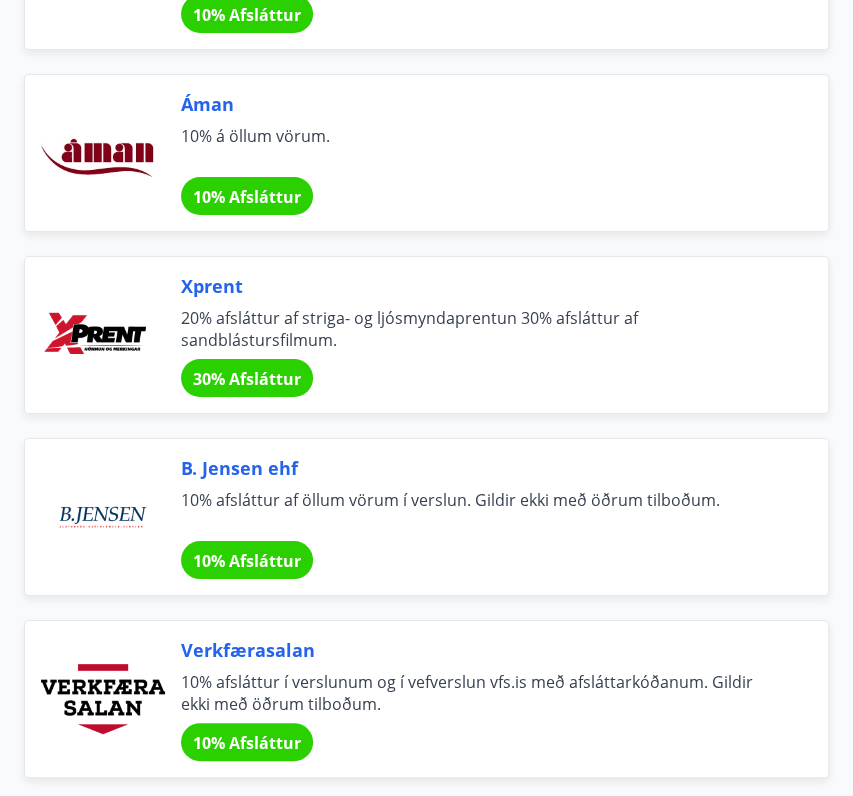 scroll, scrollTop: 6000, scrollLeft: 0, axis: vertical 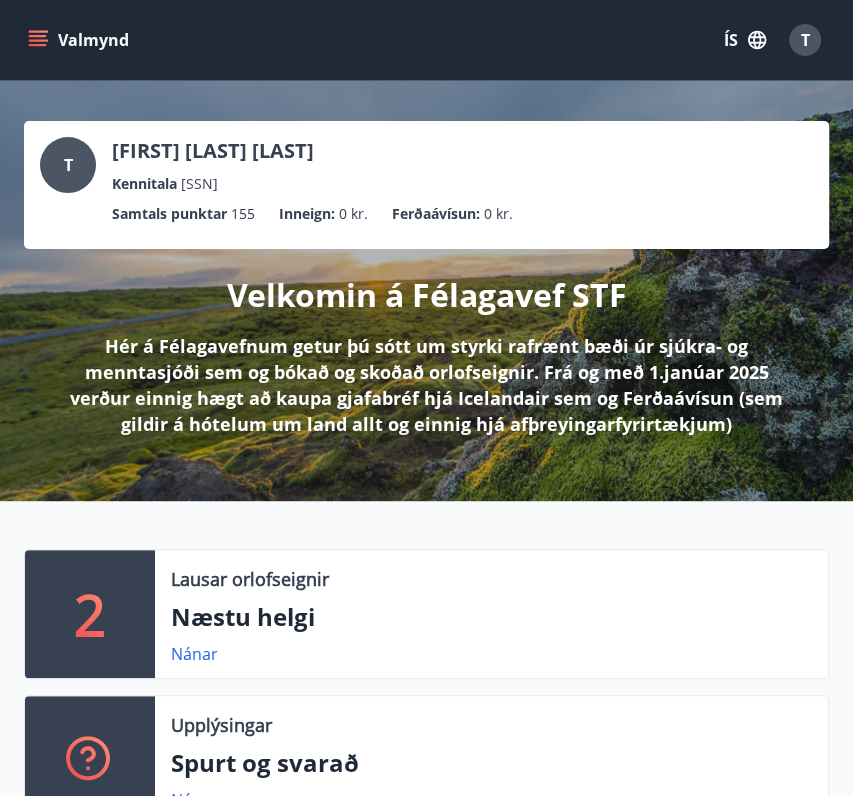 click 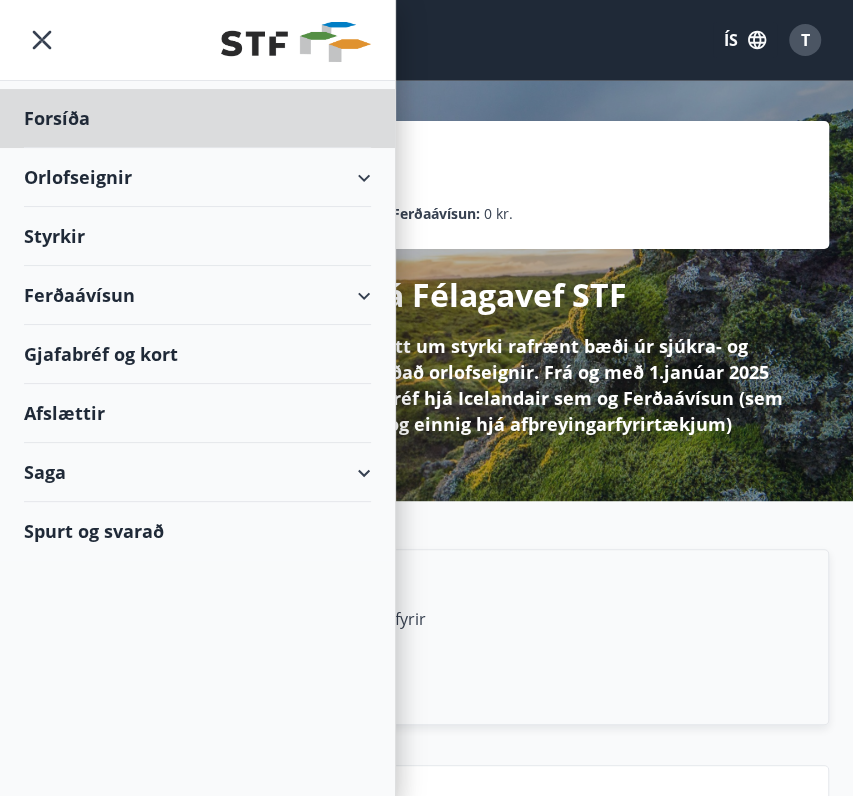 click on "Styrkir" at bounding box center [197, 118] 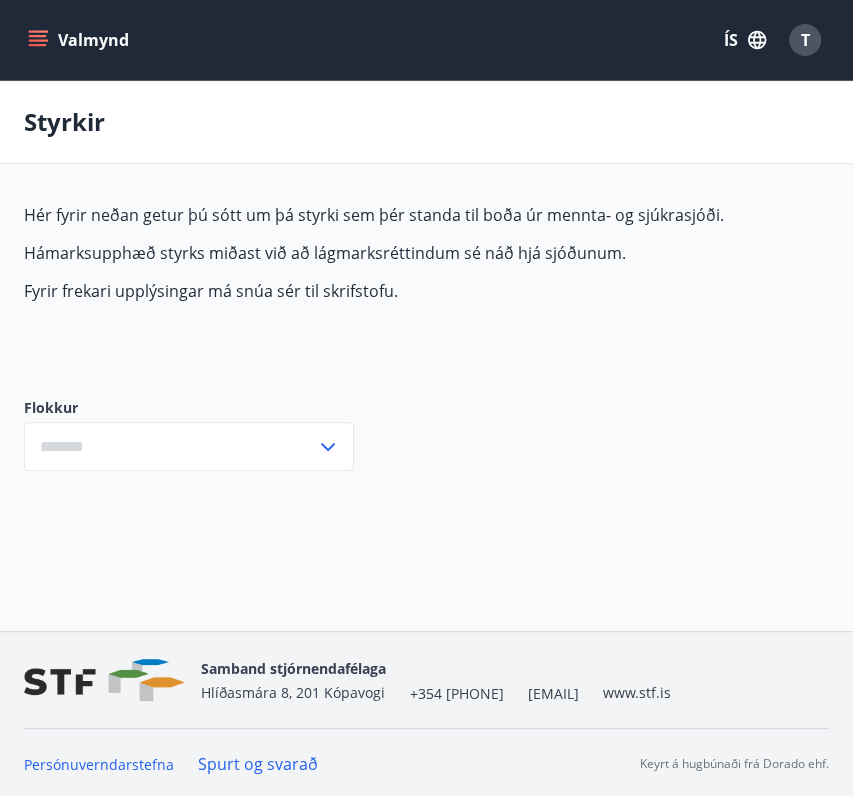 type on "***" 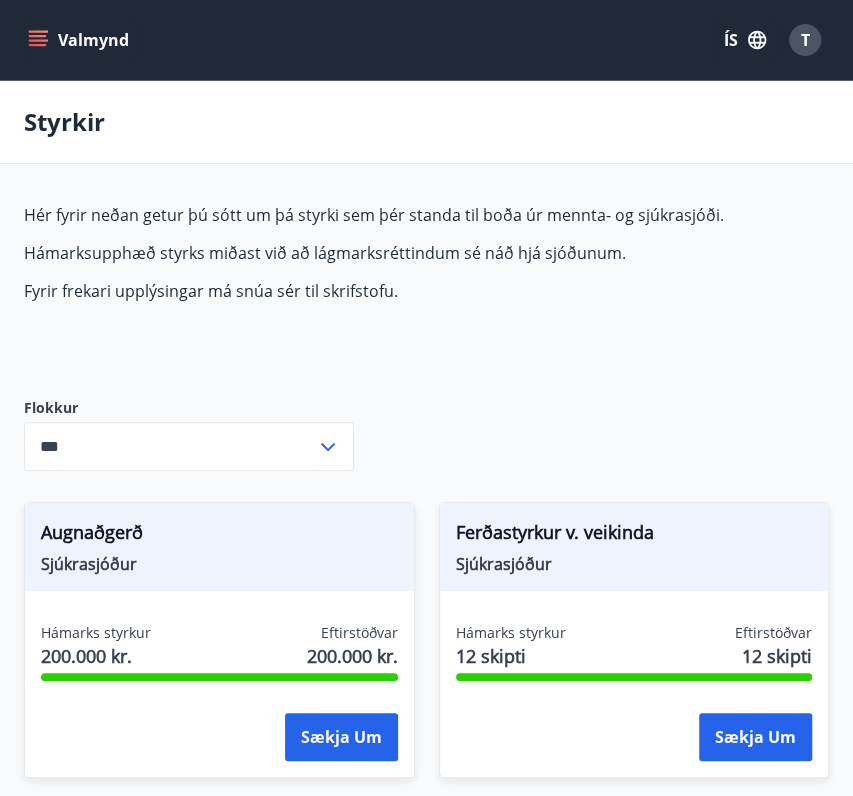 scroll, scrollTop: 90, scrollLeft: 0, axis: vertical 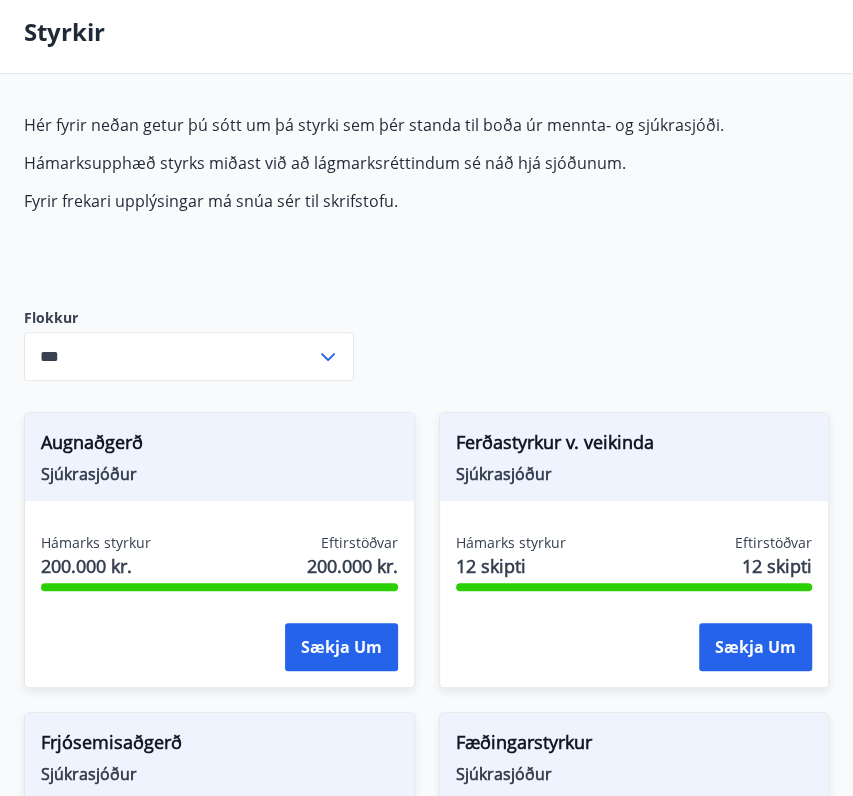 click 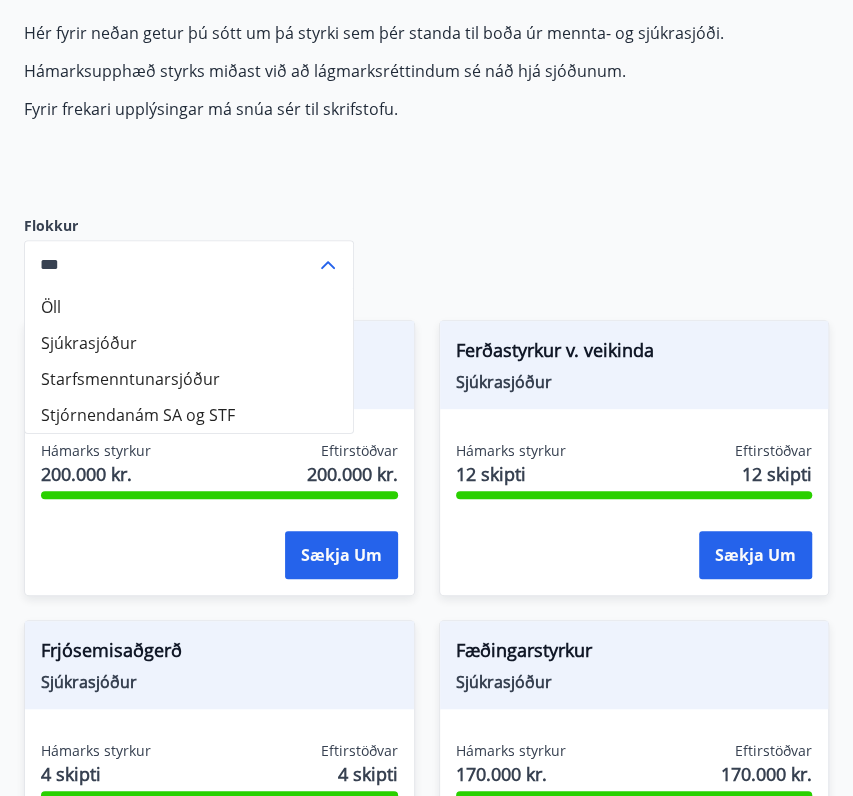 scroll, scrollTop: 272, scrollLeft: 0, axis: vertical 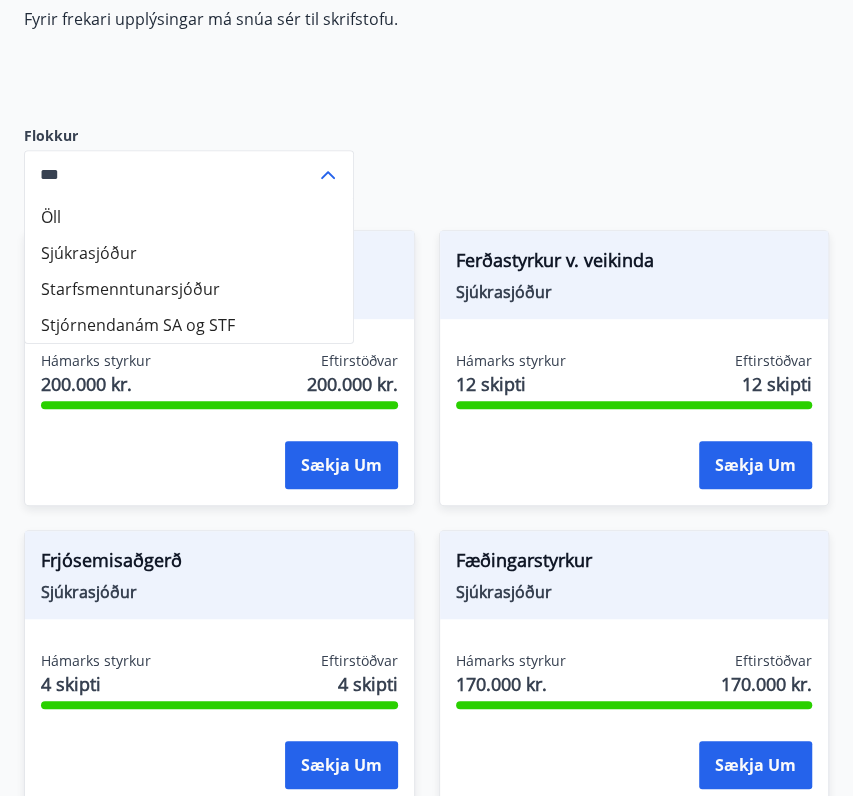 click on "Hér fyrir neðan getur þú sótt um þá styrki sem þér standa til boða úr mennta- og sjúkrasjóði.
Hámarksupphæð styrks miðast við að lágmarksréttindum sé náð hjá sjóðunum.
Fyrir frekari upplýsingar má snúa sér til skrifstofu.
Flokkur Öll Sjúkrasjóður Starfsmenntunarsjóður Stjórnendanám SA og STF *** ​ Augnaðgerð Sjúkrasjóður Hámarks styrkur 200.000 kr. Eftirstöðvar 200.000 kr. Sækja um Ferðastyrkur v. veikinda Sjúkrasjóður Hámarks styrkur 12 skipti Eftirstöðvar 12 skipti Sækja um Frjósemisaðgerð Sjúkrasjóður Hámarks styrkur 4 skipti Eftirstöðvar 4 skipti Sækja um Fæðingarstyrkur Sjúkrasjóður Hámarks styrkur 170.000 kr. Eftirstöðvar 170.000 kr. Sækja um Gleraugnastyrkur Sjúkrasjóður Hámarks styrkur 70.000 kr. Eftirstöðvar 18.400 kr. Sækja um Heilsustofnun Sjúkrasjóður Hámarks styrkur 1 skipti Eftirstöðvar 1 skipti Sækja um Heilsustyrkur - líkamsrækt Sjúkrasjóður Hámarks styrkur 35.000 kr. Eftirstöðvar" at bounding box center (426, 1431) 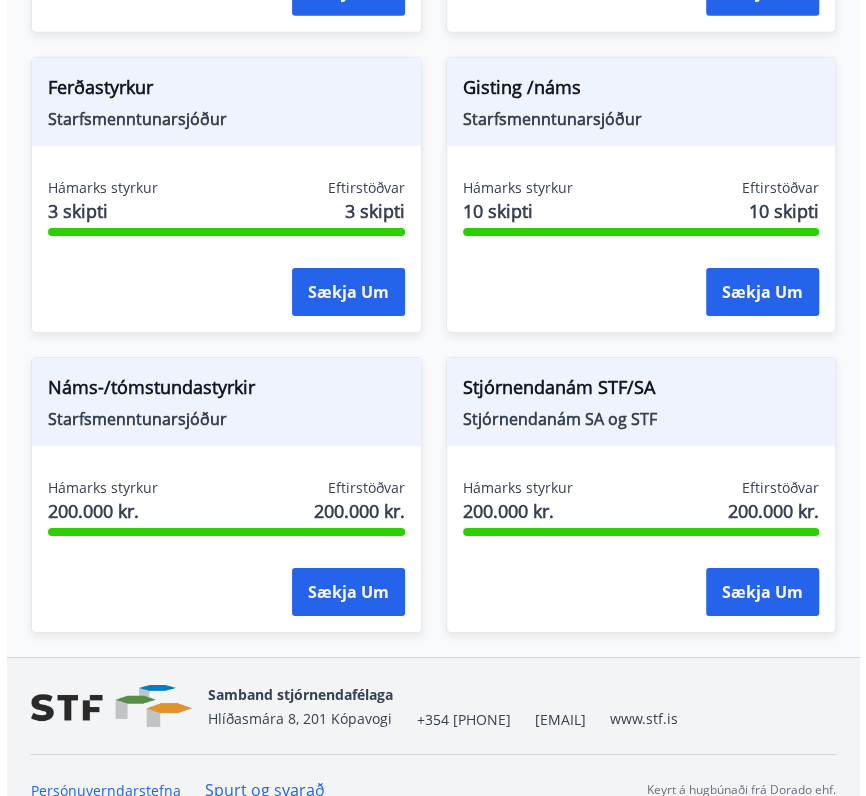 scroll, scrollTop: 2571, scrollLeft: 0, axis: vertical 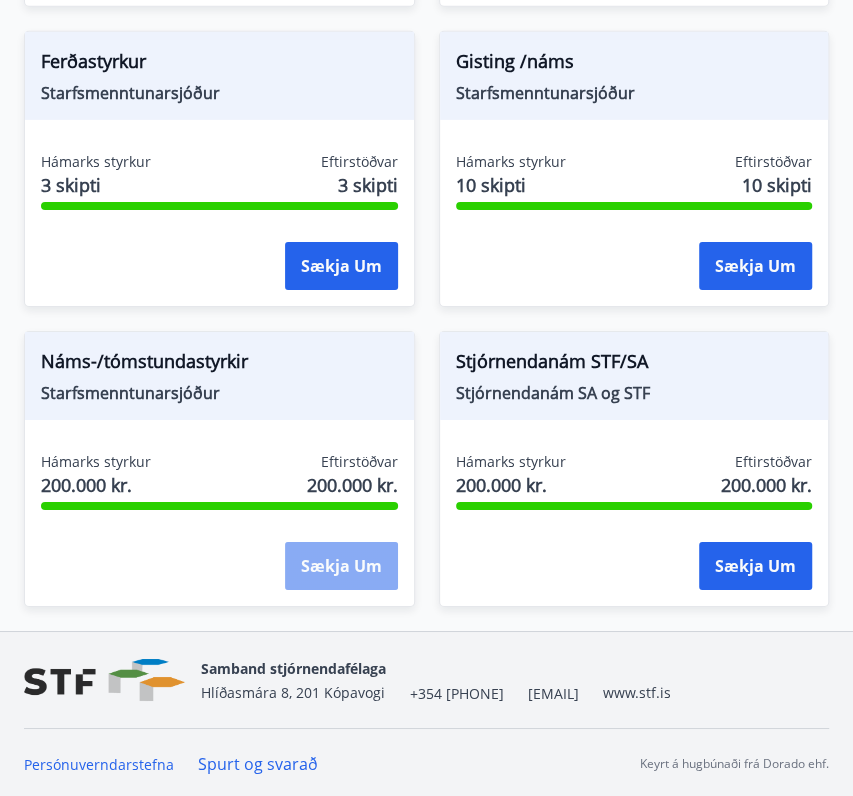 click on "Sækja um" at bounding box center [341, 566] 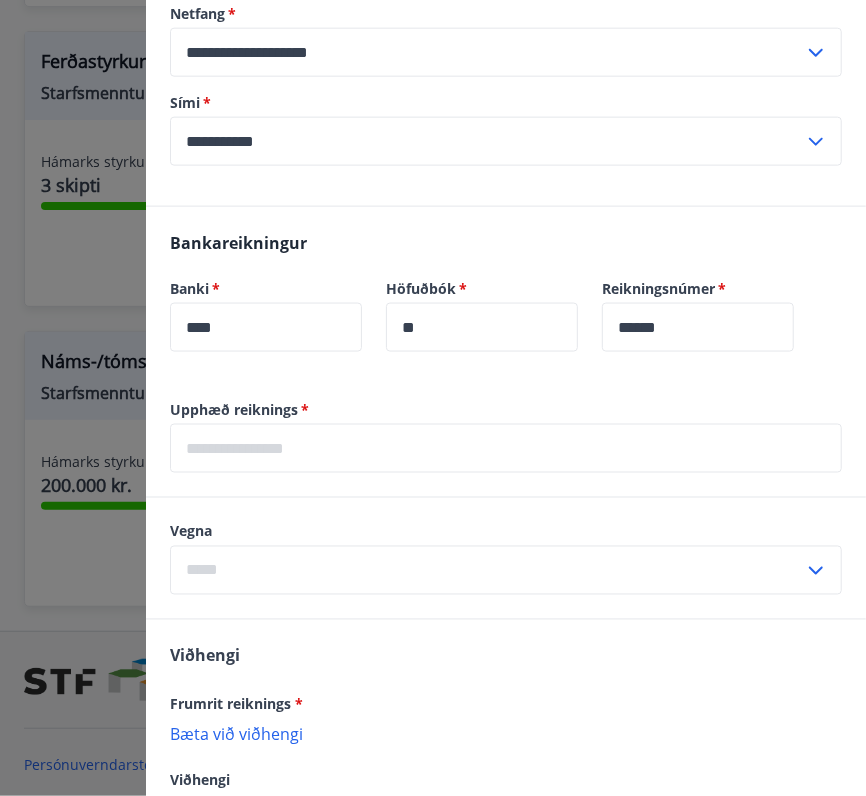 scroll, scrollTop: 818, scrollLeft: 0, axis: vertical 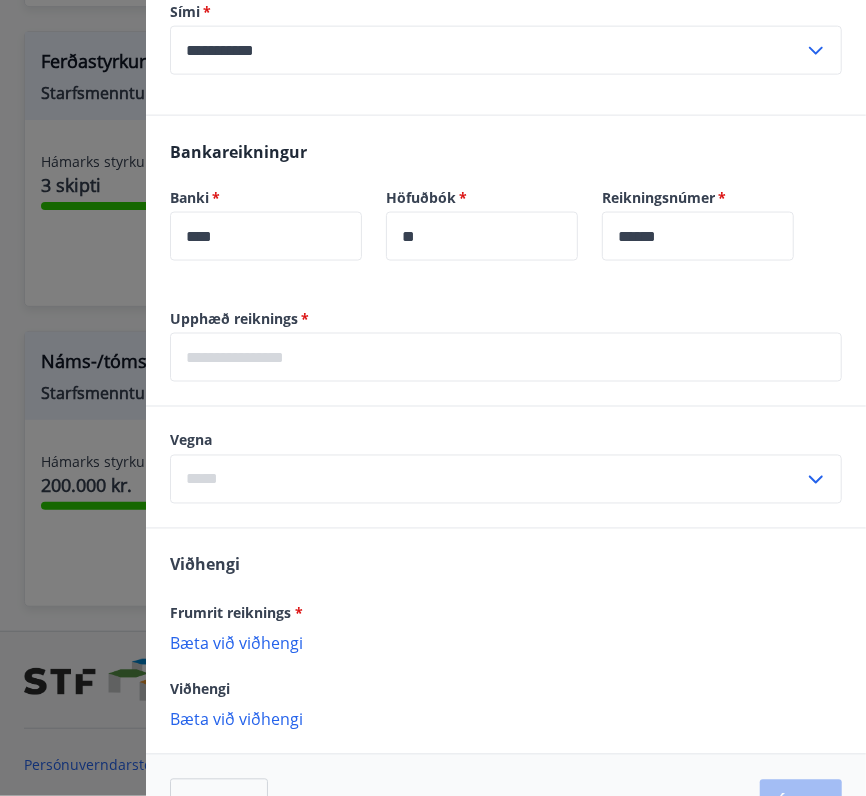 click 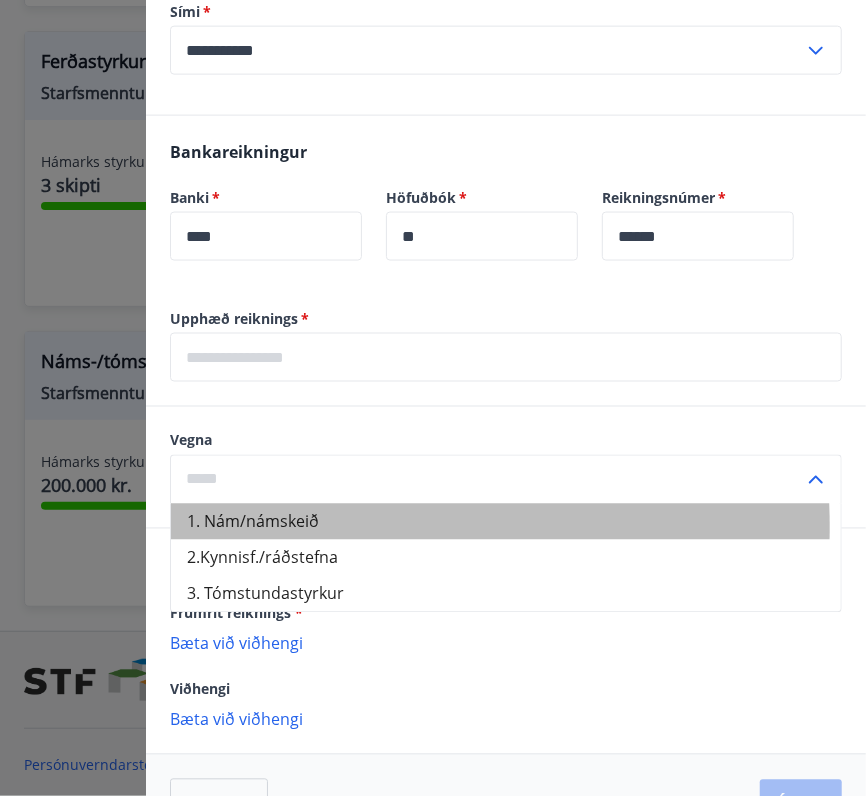 click on "1. Nám/námskeið" at bounding box center [506, 522] 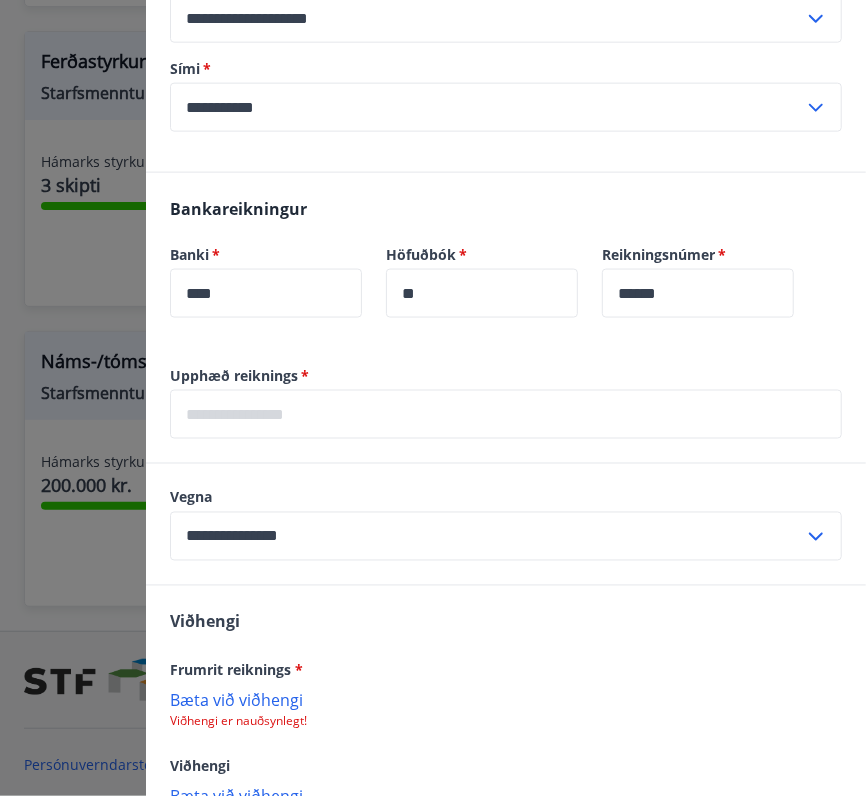 scroll, scrollTop: 711, scrollLeft: 0, axis: vertical 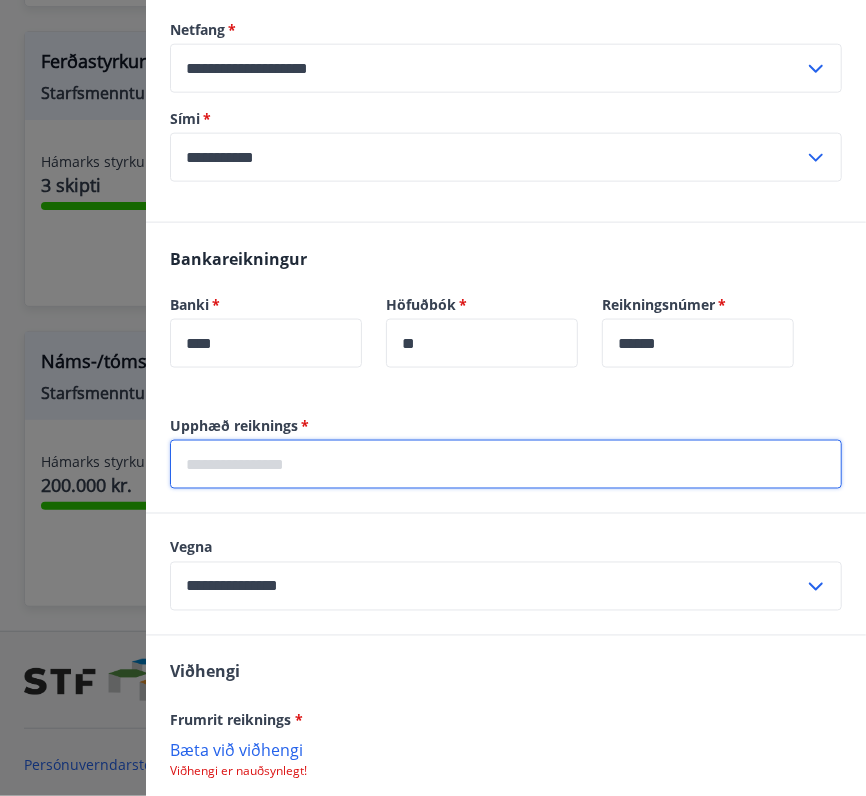 click at bounding box center [506, 464] 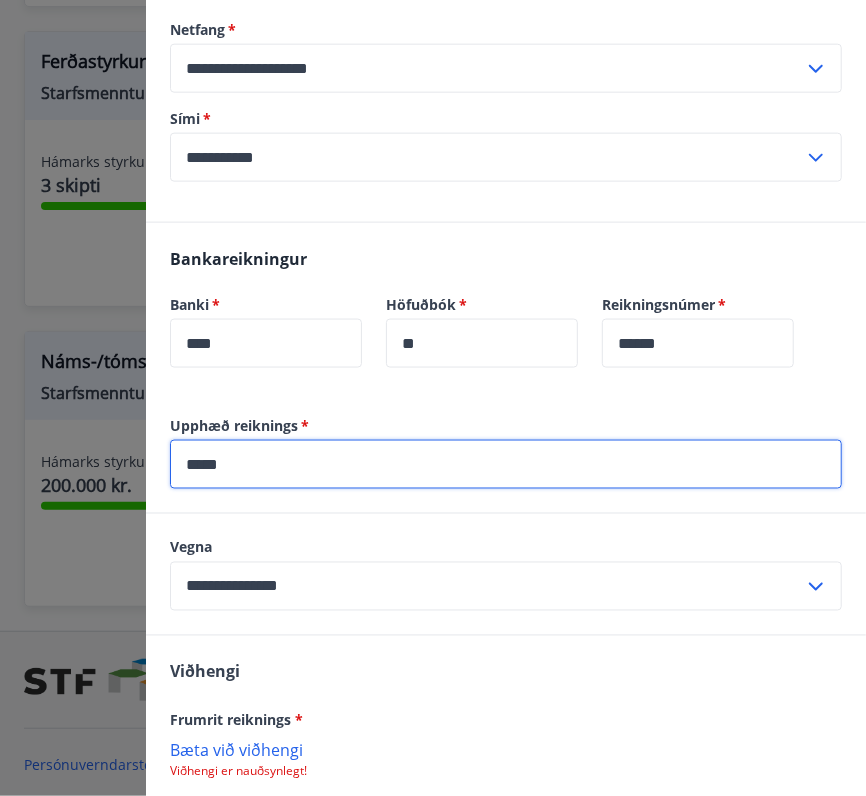 click on "*****" at bounding box center (506, 464) 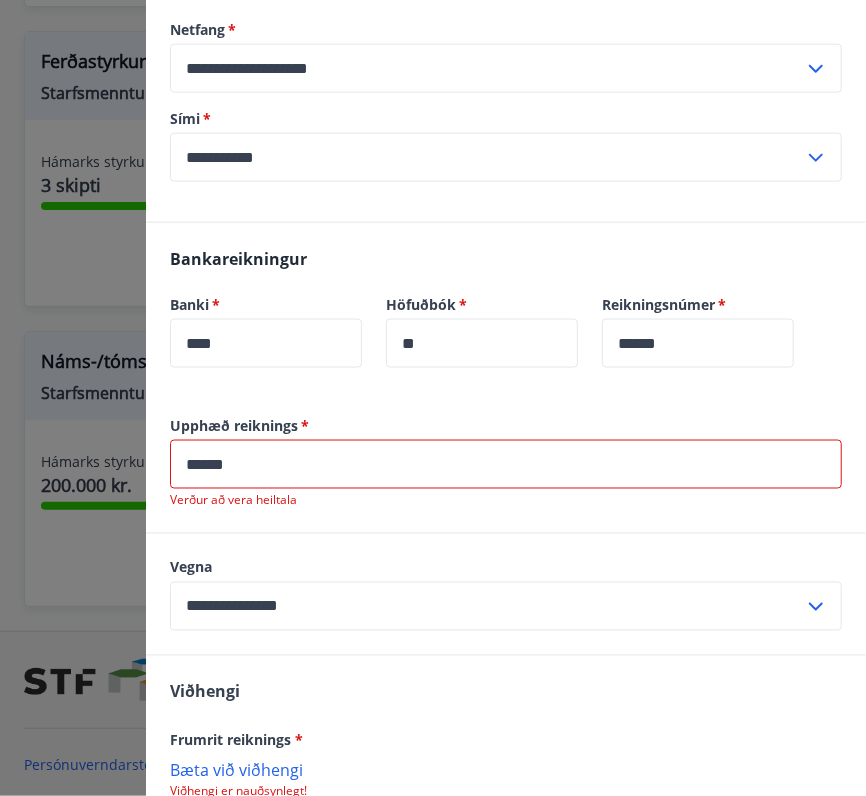 click on "**********" at bounding box center [506, 708] 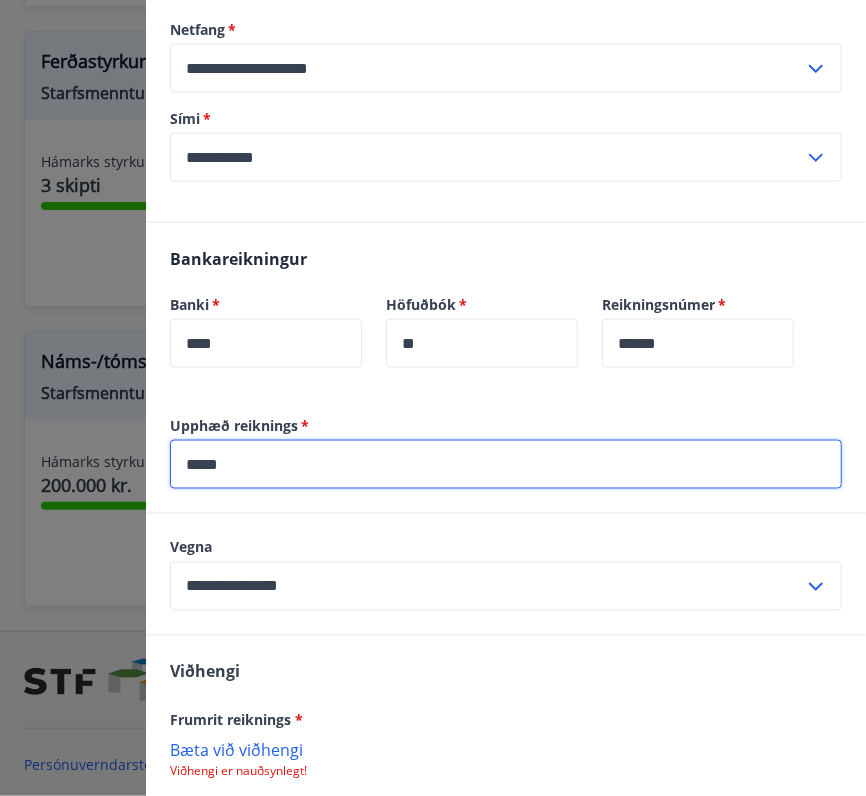type on "*****" 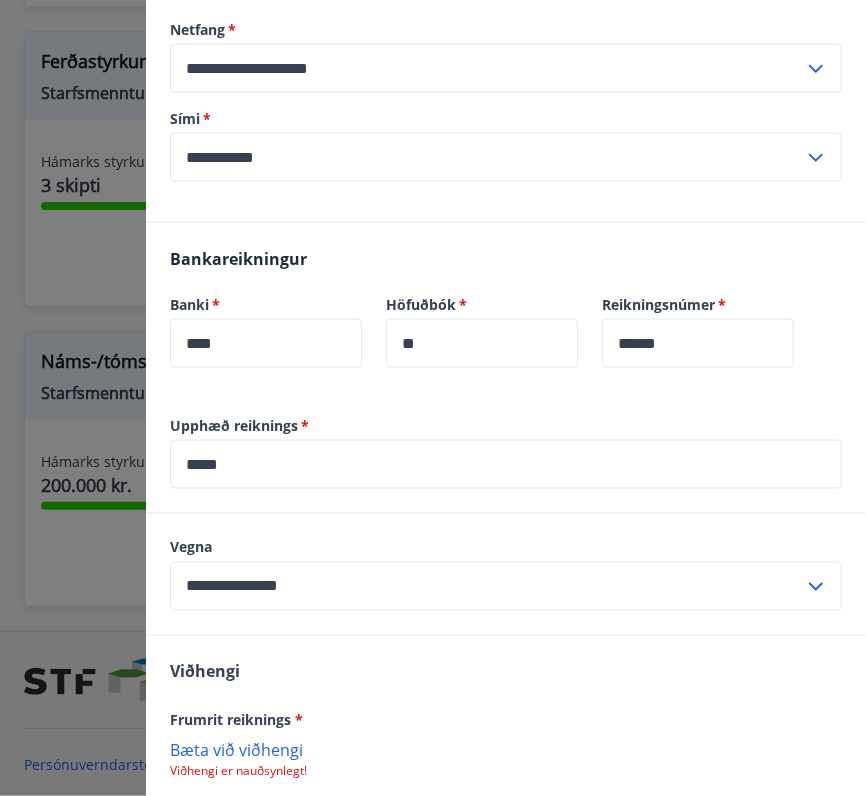 click on "**********" at bounding box center (506, 574) 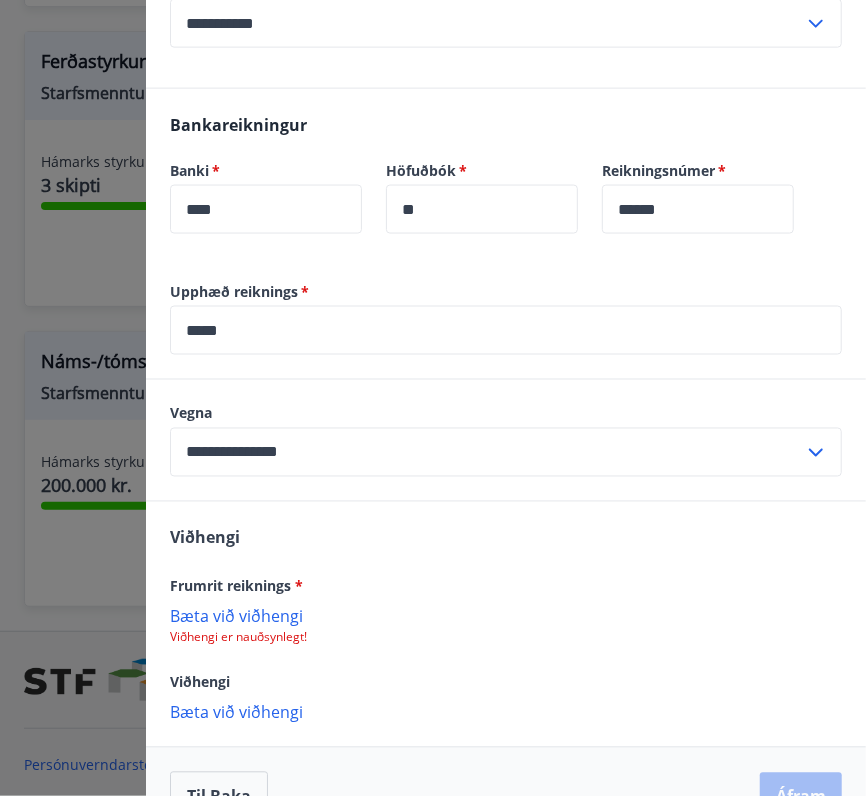scroll, scrollTop: 893, scrollLeft: 0, axis: vertical 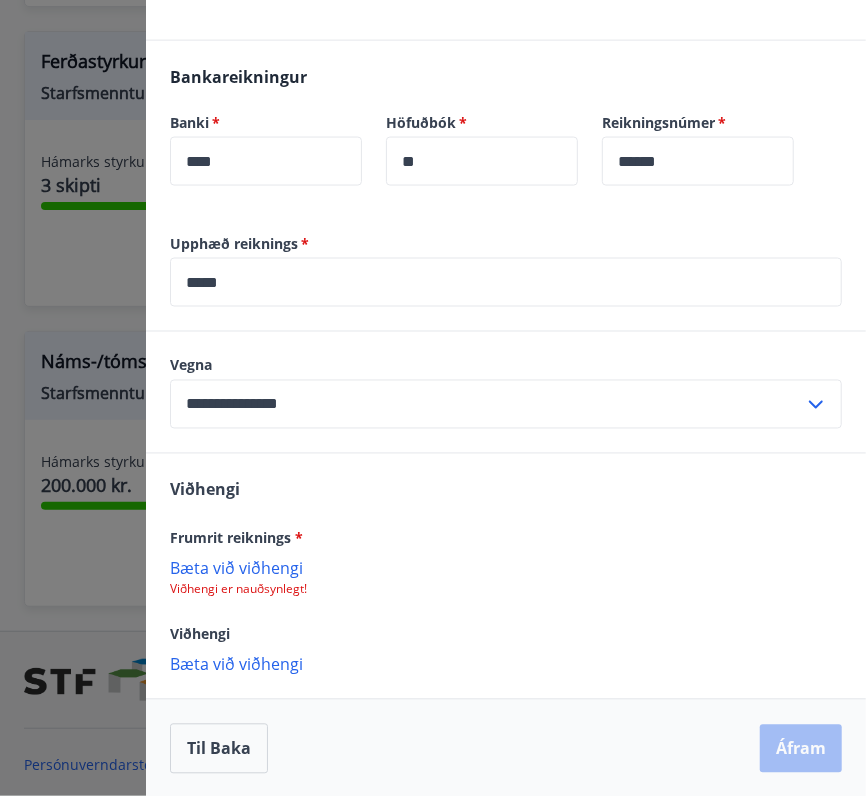 click on "Bæta við viðhengi" at bounding box center (506, 568) 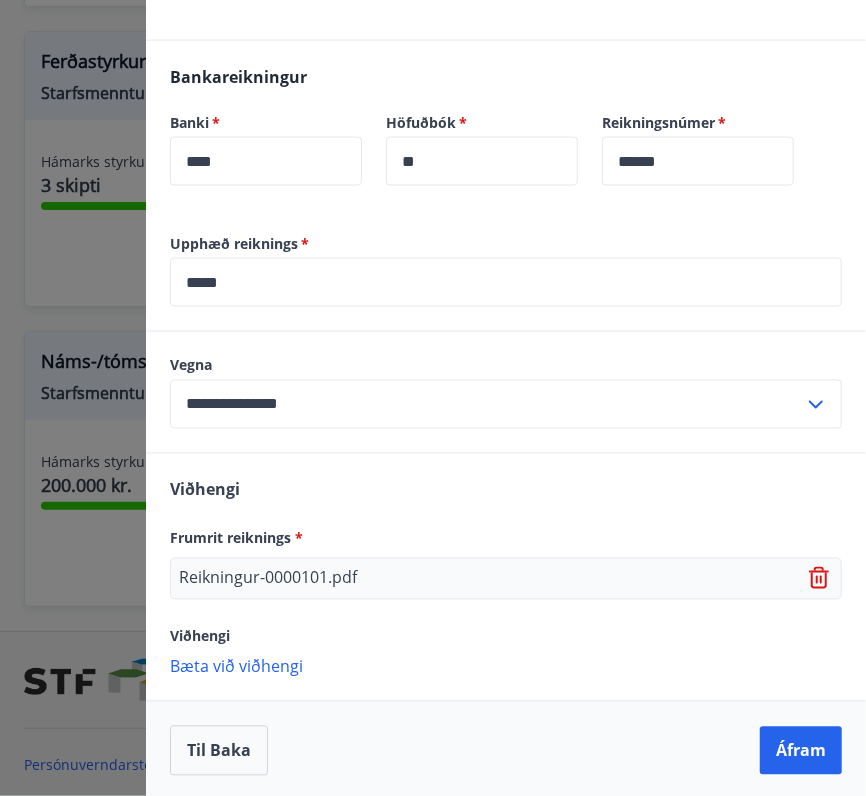 click on "Reikningur-0000101.pdf" at bounding box center [268, 579] 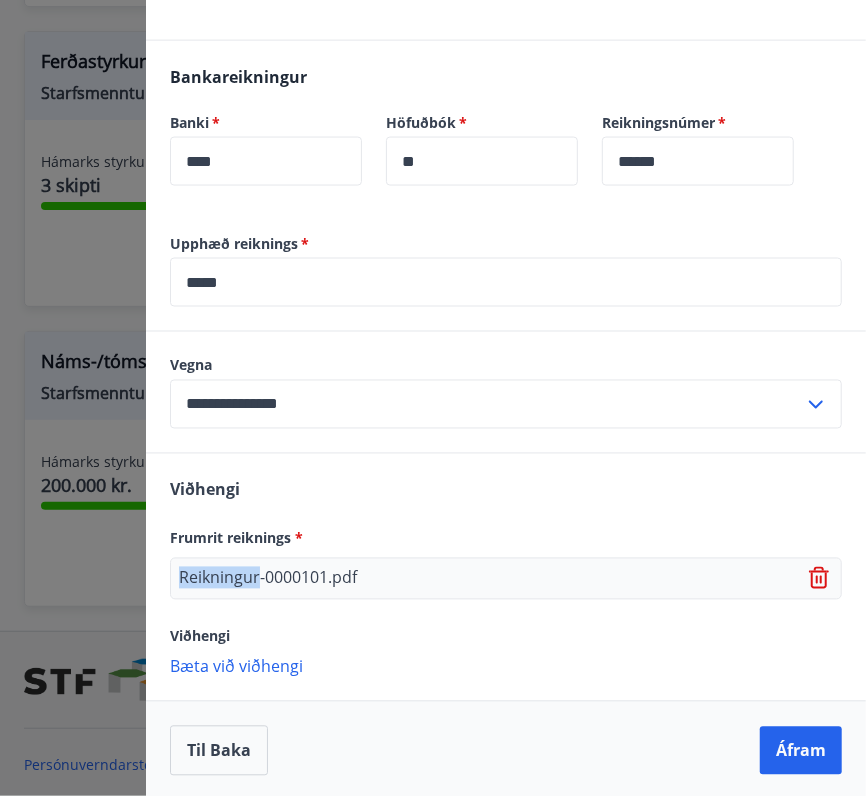 click on "Reikningur-0000101.pdf" at bounding box center (268, 579) 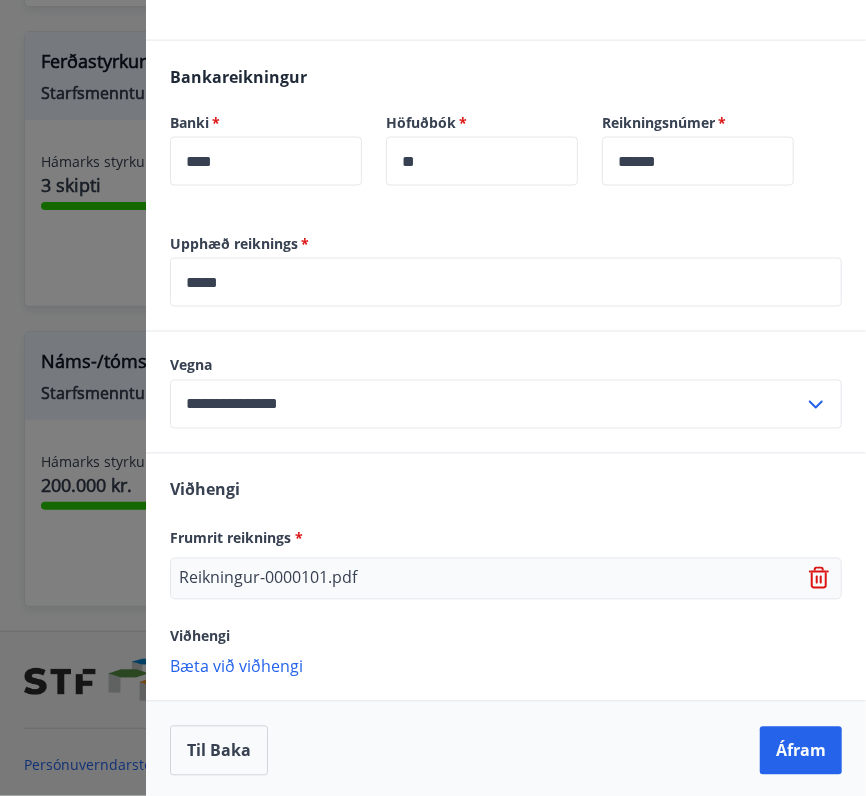 click on "Reikningur-0000101.pdf" at bounding box center (268, 579) 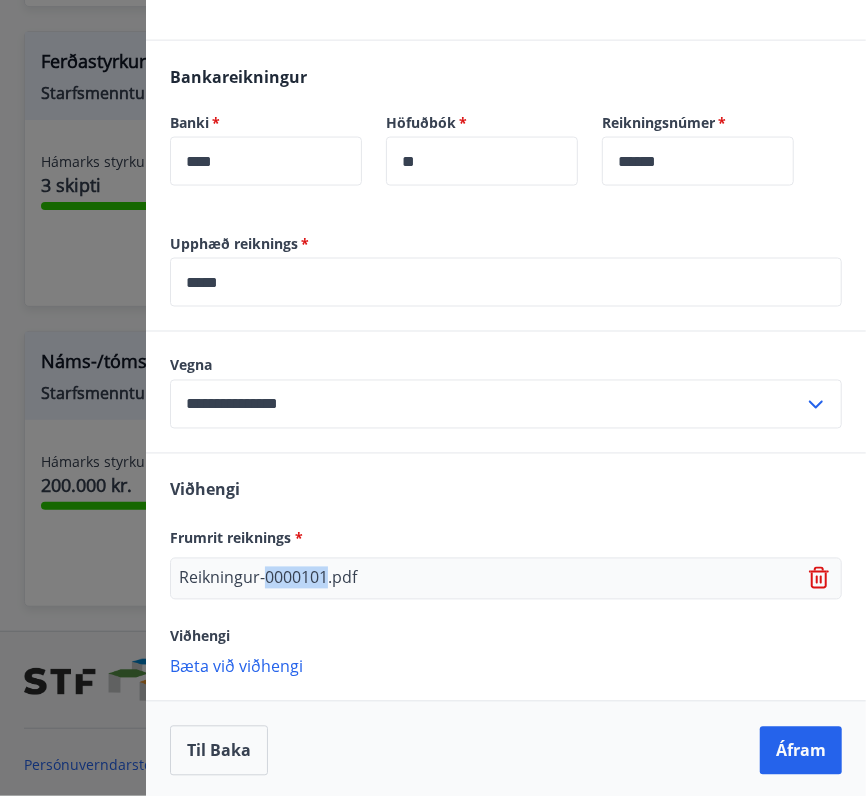 click on "Reikningur-0000101.pdf" at bounding box center (268, 579) 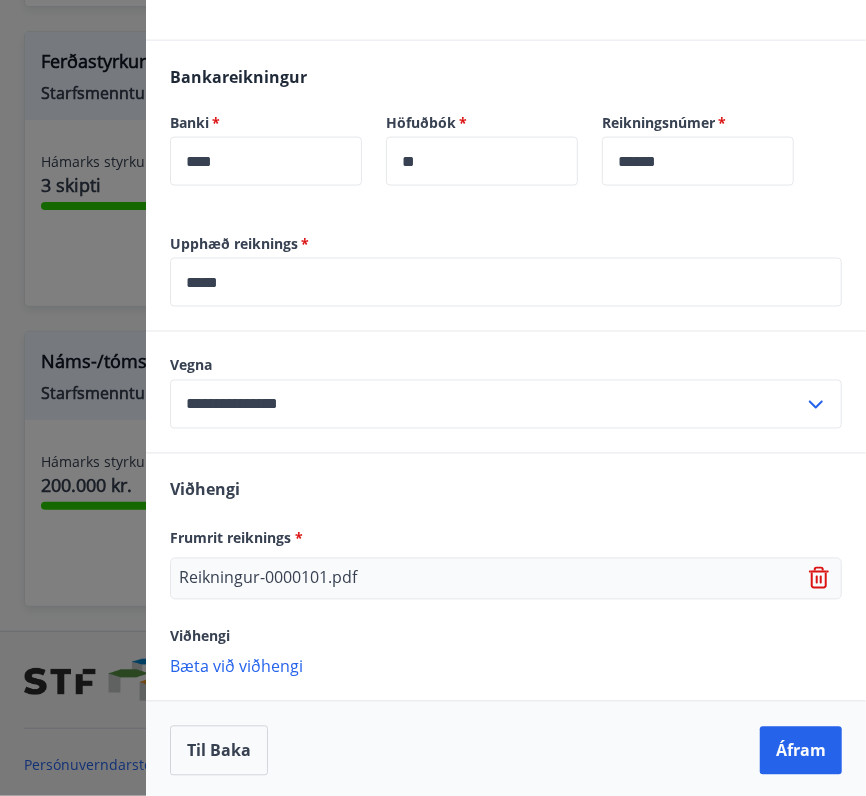 click on "Viðhengi Frumrit reiknings   * Reikningur-[NUMBER].pdf Viðhengi Bæta við viðhengi {error_attachment_undefined}" at bounding box center (506, 577) 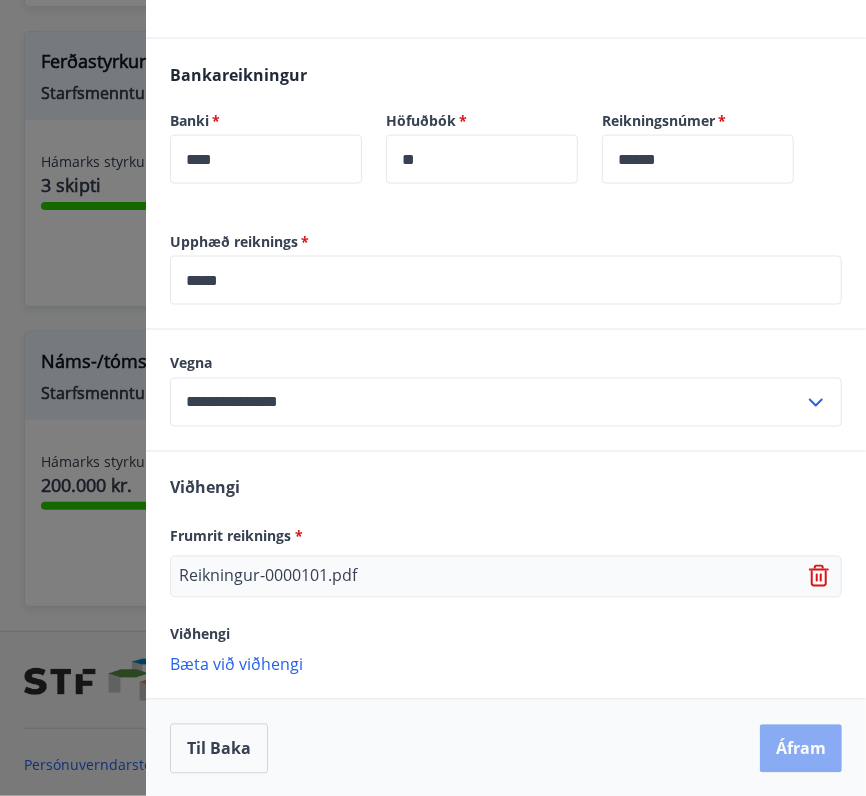 click on "Áfram" at bounding box center (801, 749) 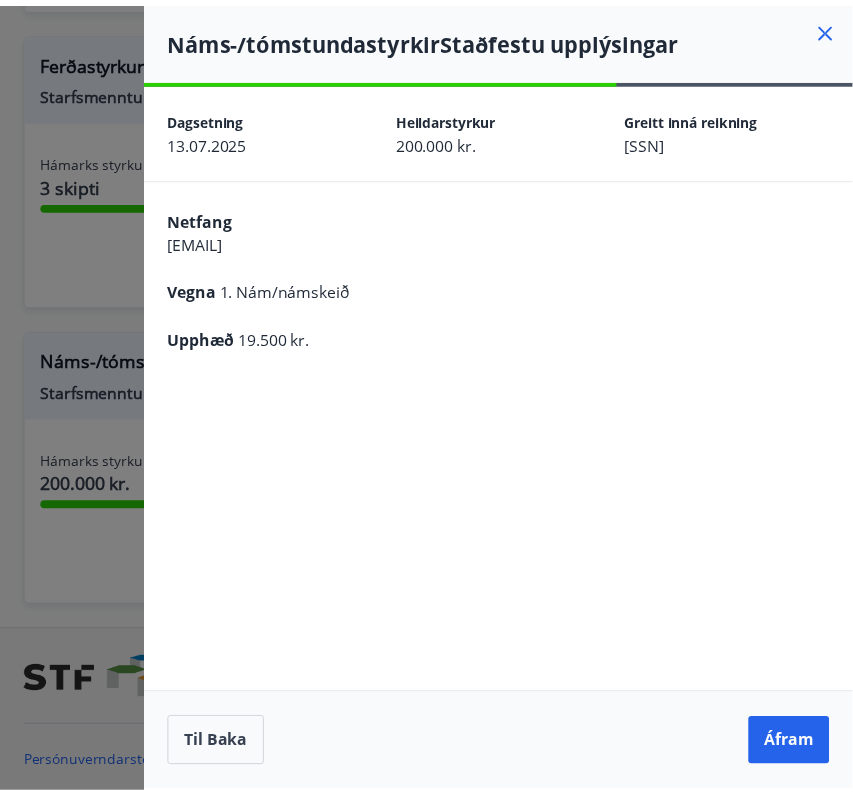 scroll, scrollTop: 0, scrollLeft: 0, axis: both 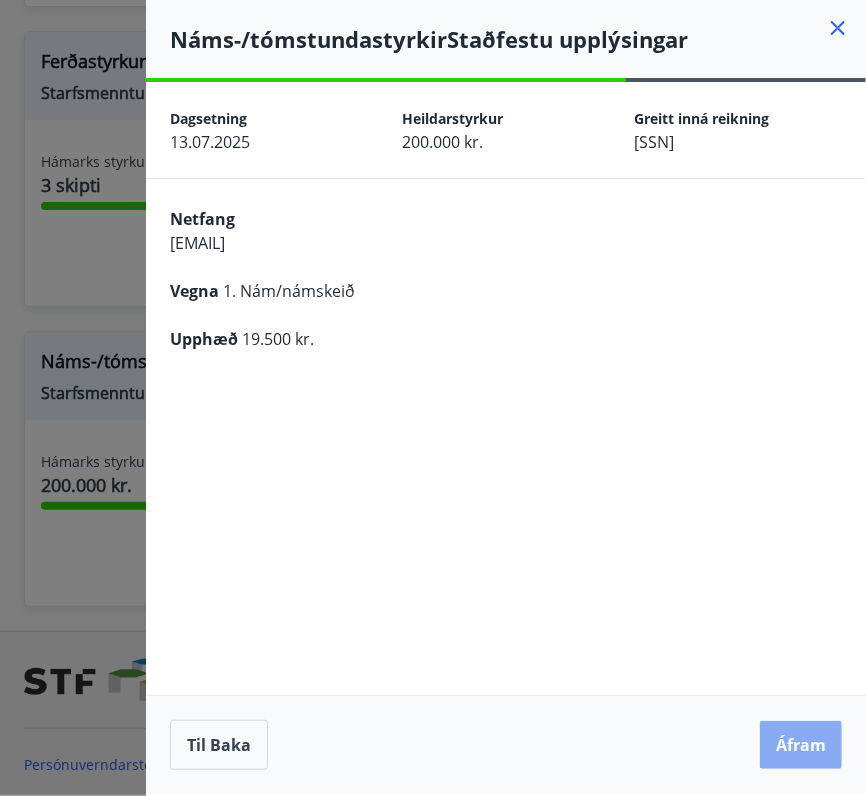 click on "Áfram" at bounding box center [801, 745] 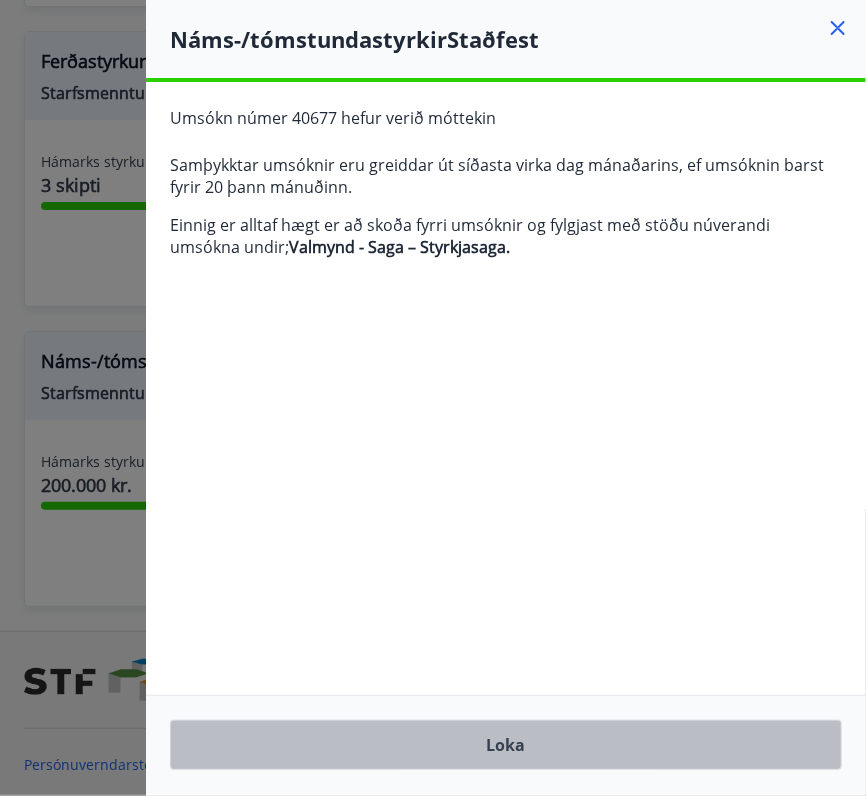 click on "Loka" at bounding box center [506, 745] 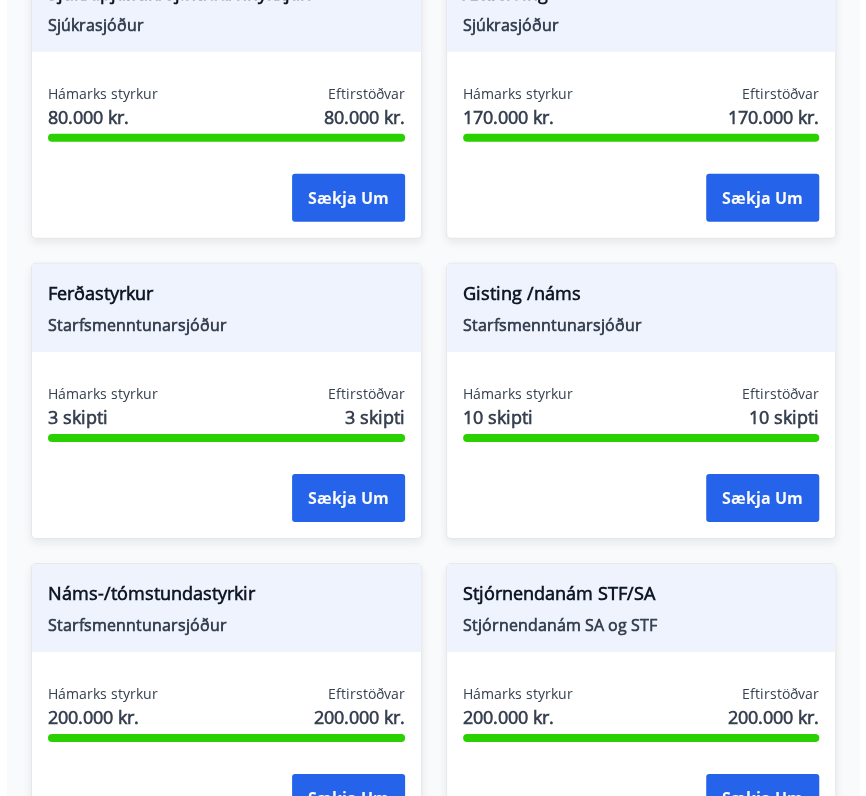 scroll, scrollTop: 2299, scrollLeft: 0, axis: vertical 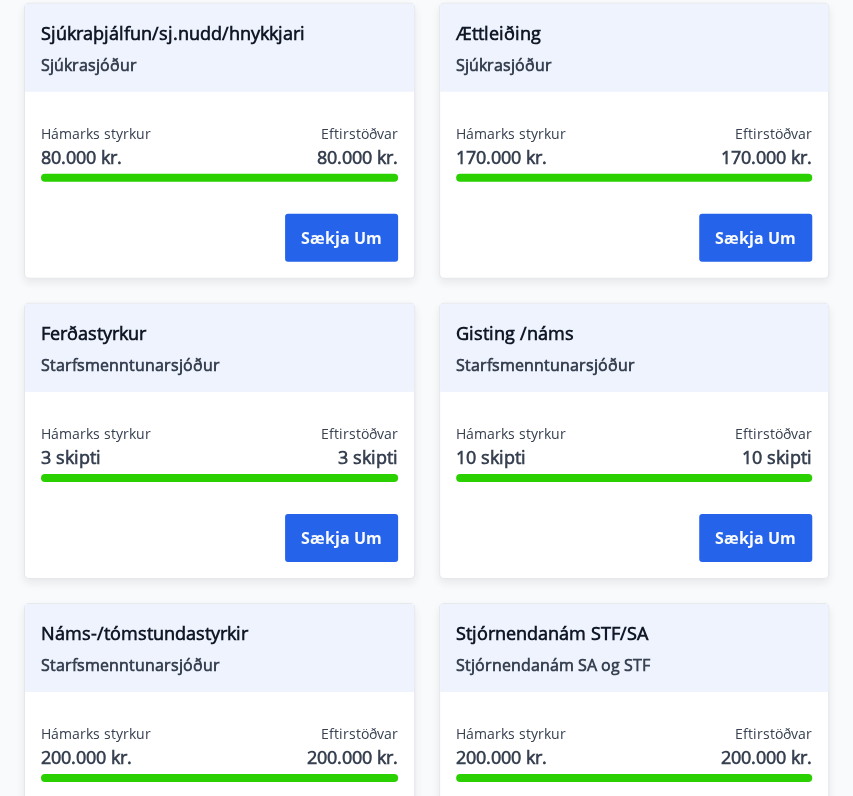 click on "Starfsmenntunarsjóður" at bounding box center (219, 365) 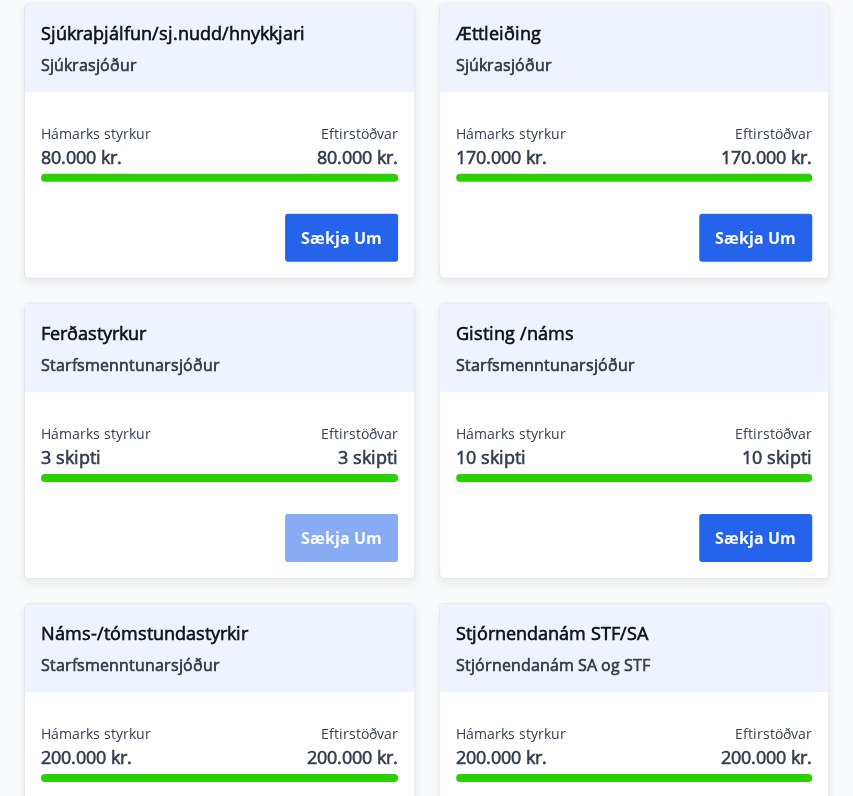 click on "Sækja um" at bounding box center (341, 538) 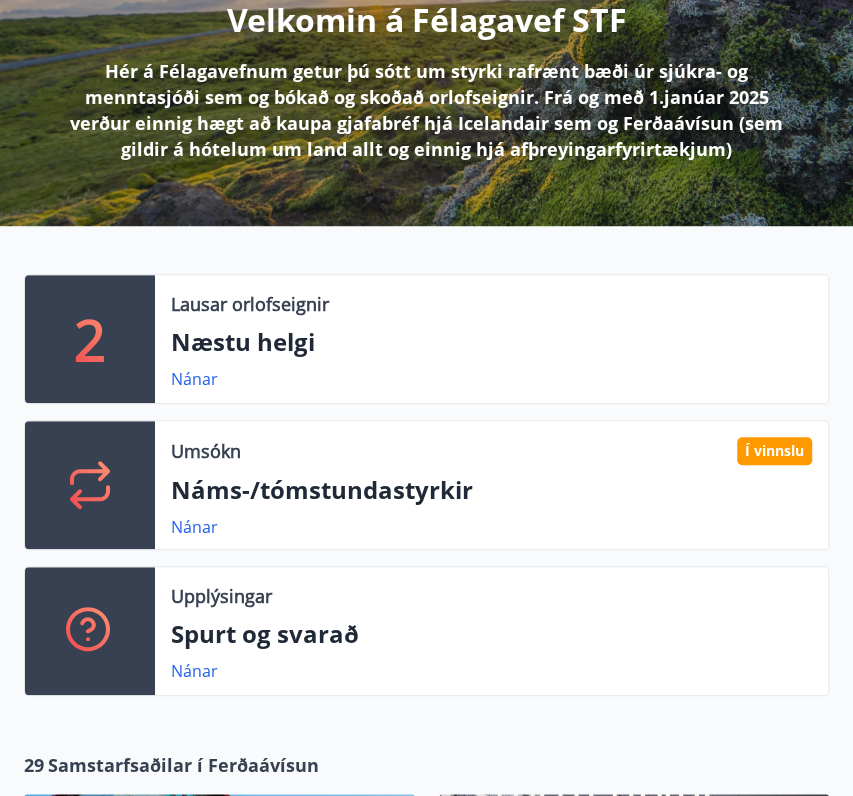 scroll, scrollTop: 363, scrollLeft: 0, axis: vertical 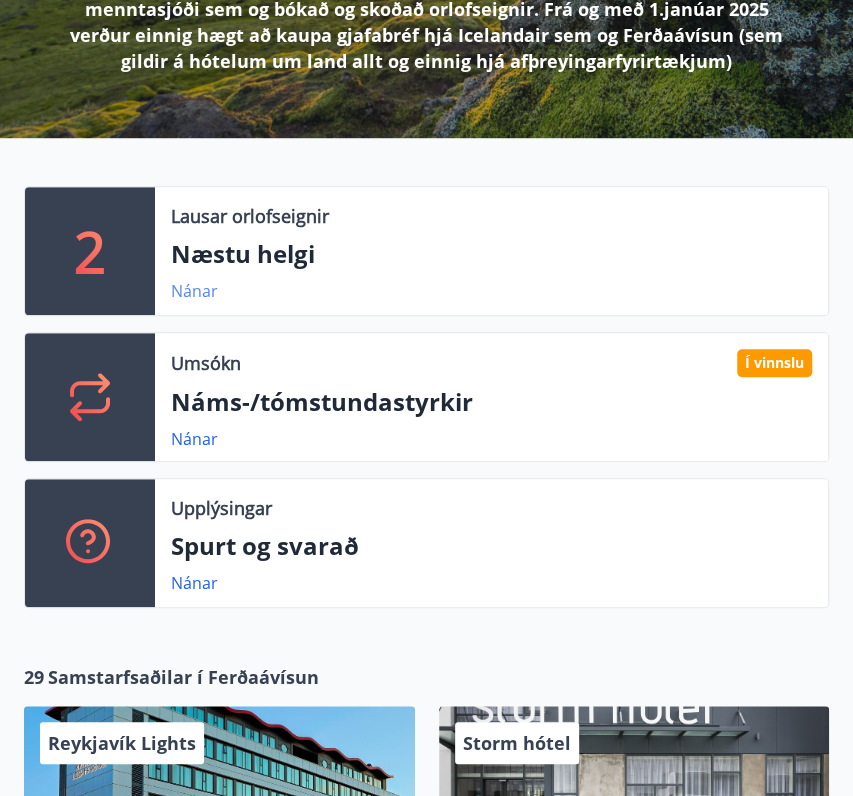 click on "Nánar" at bounding box center (194, 291) 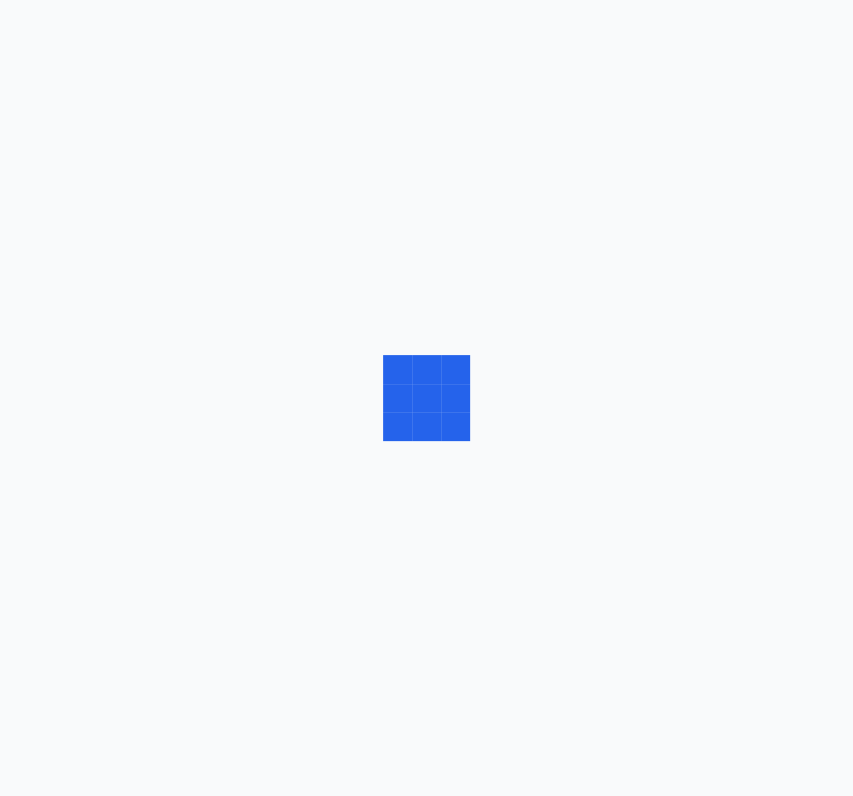 scroll, scrollTop: 0, scrollLeft: 0, axis: both 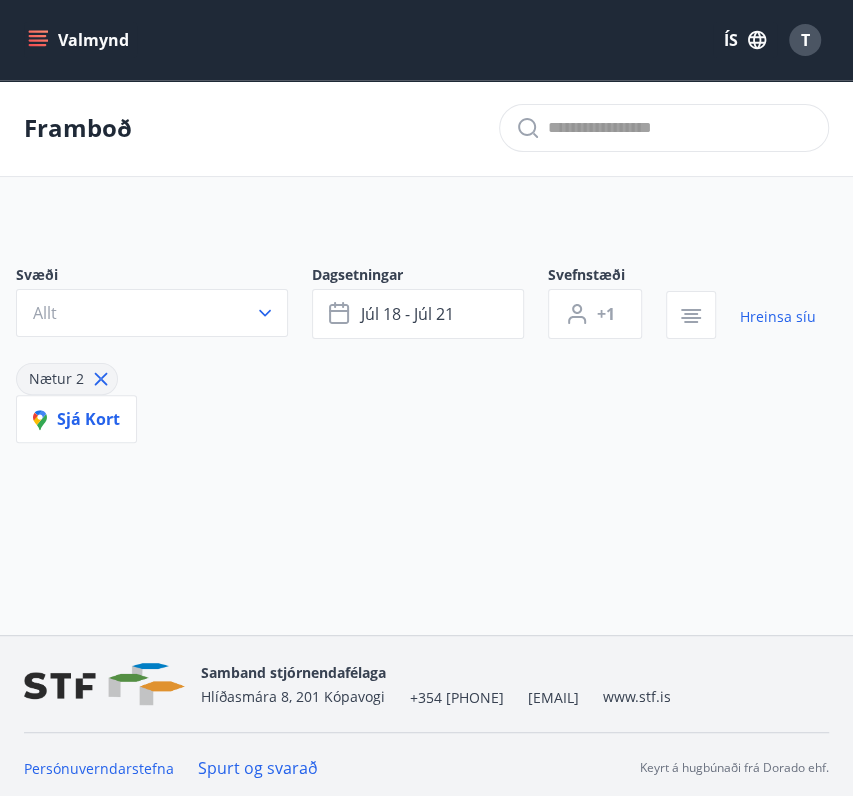 type on "*" 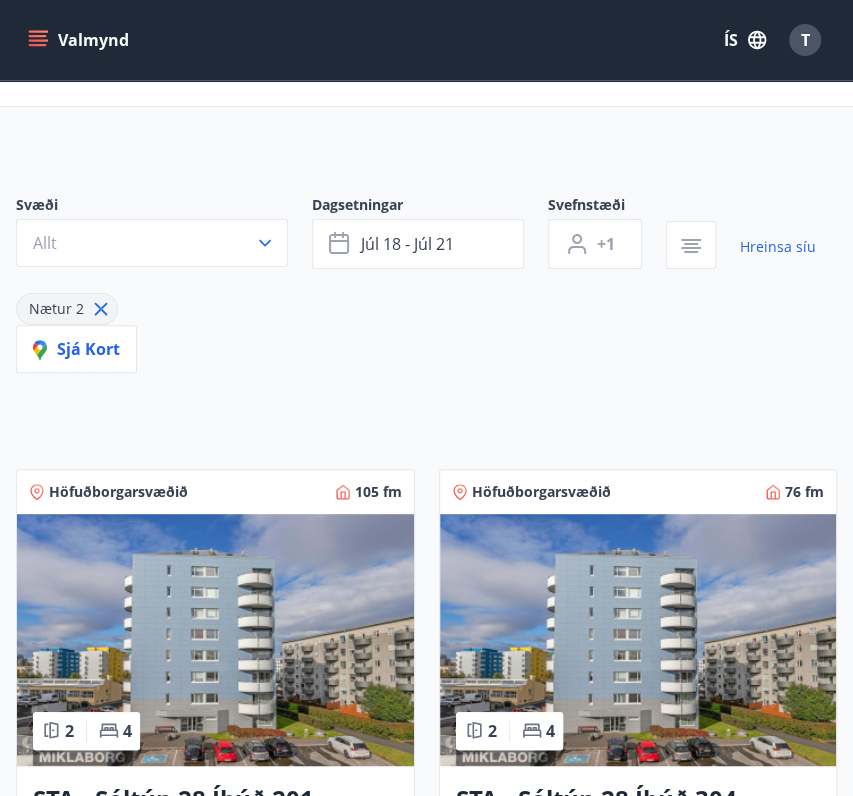scroll, scrollTop: 0, scrollLeft: 0, axis: both 